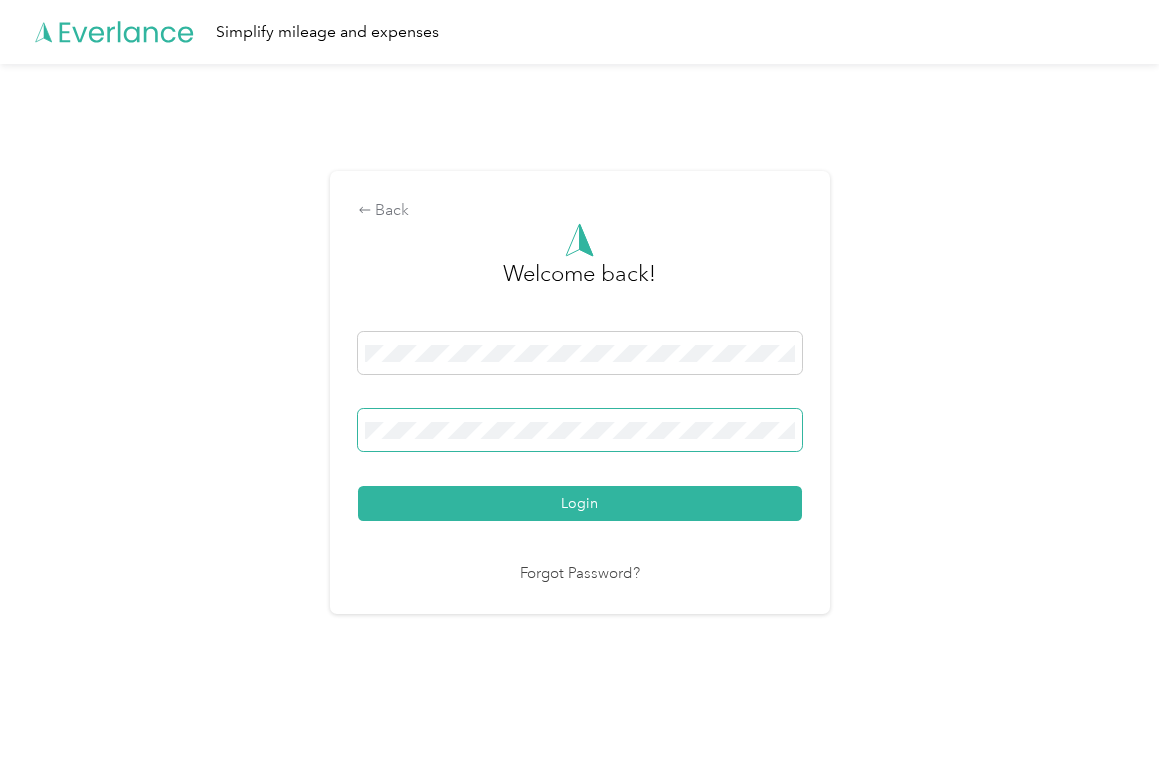 scroll, scrollTop: 0, scrollLeft: 0, axis: both 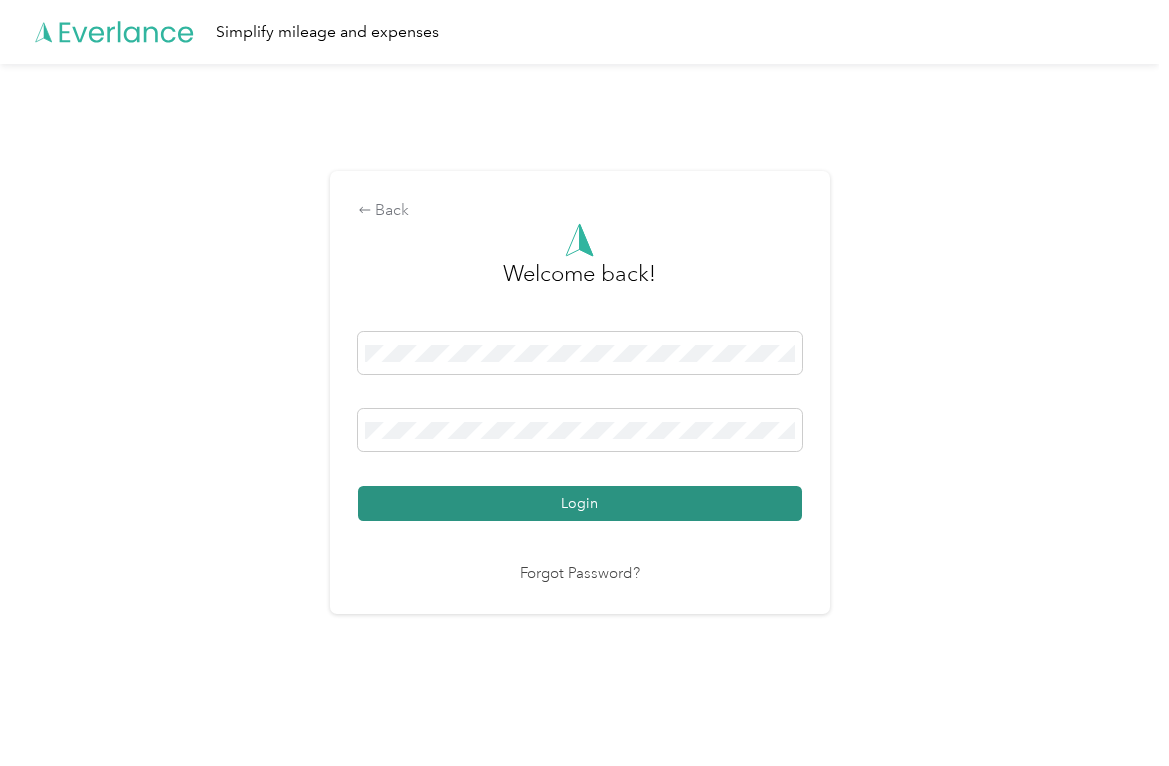 click on "Login" at bounding box center [580, 503] 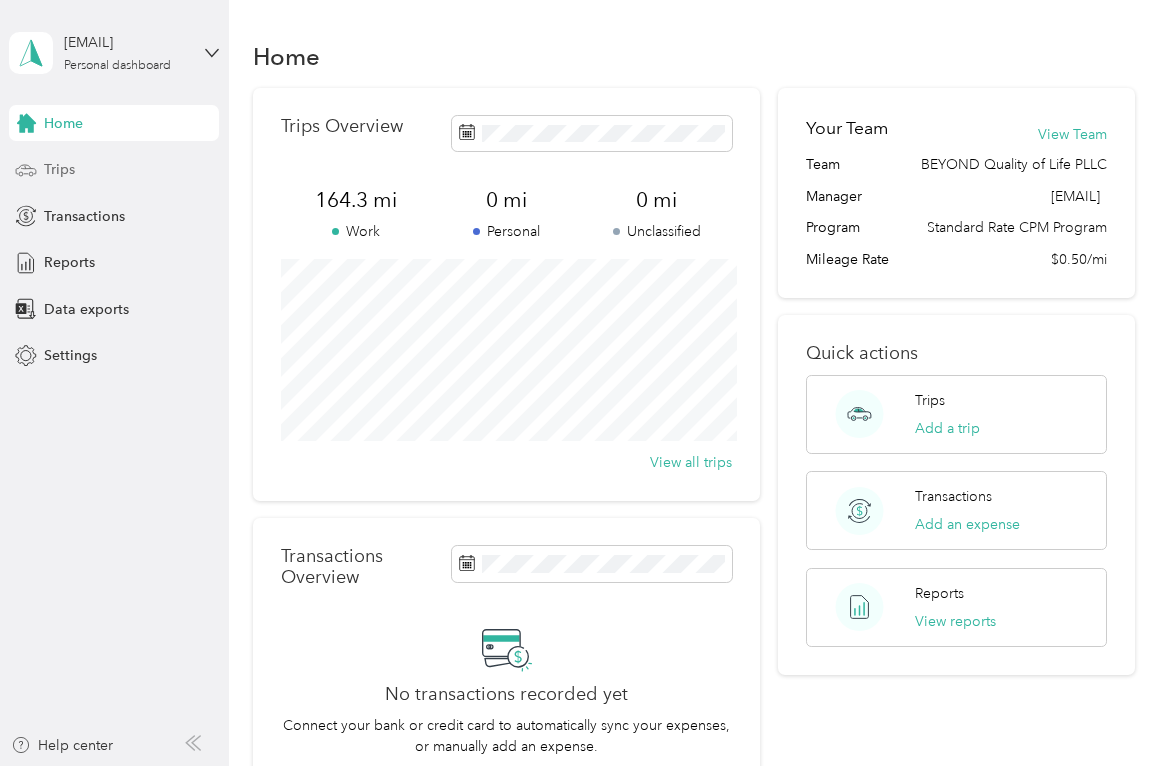 click on "Trips" at bounding box center (114, 170) 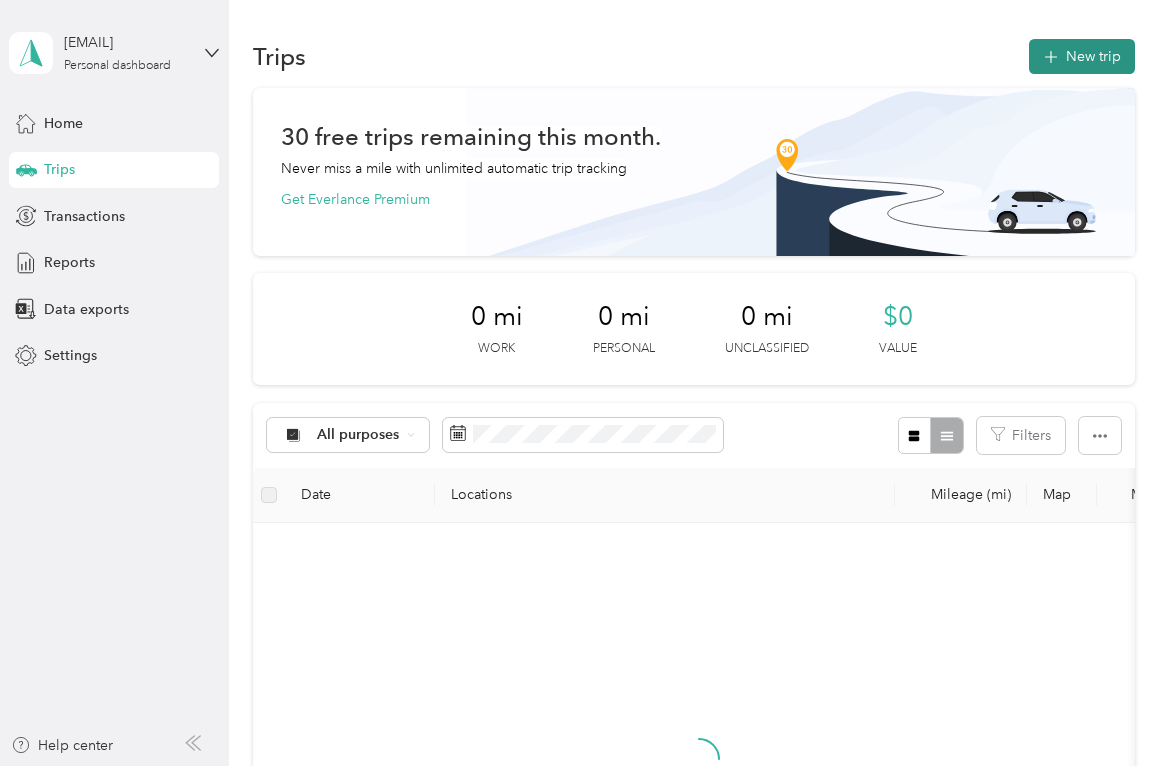 click on "New trip" at bounding box center [1082, 56] 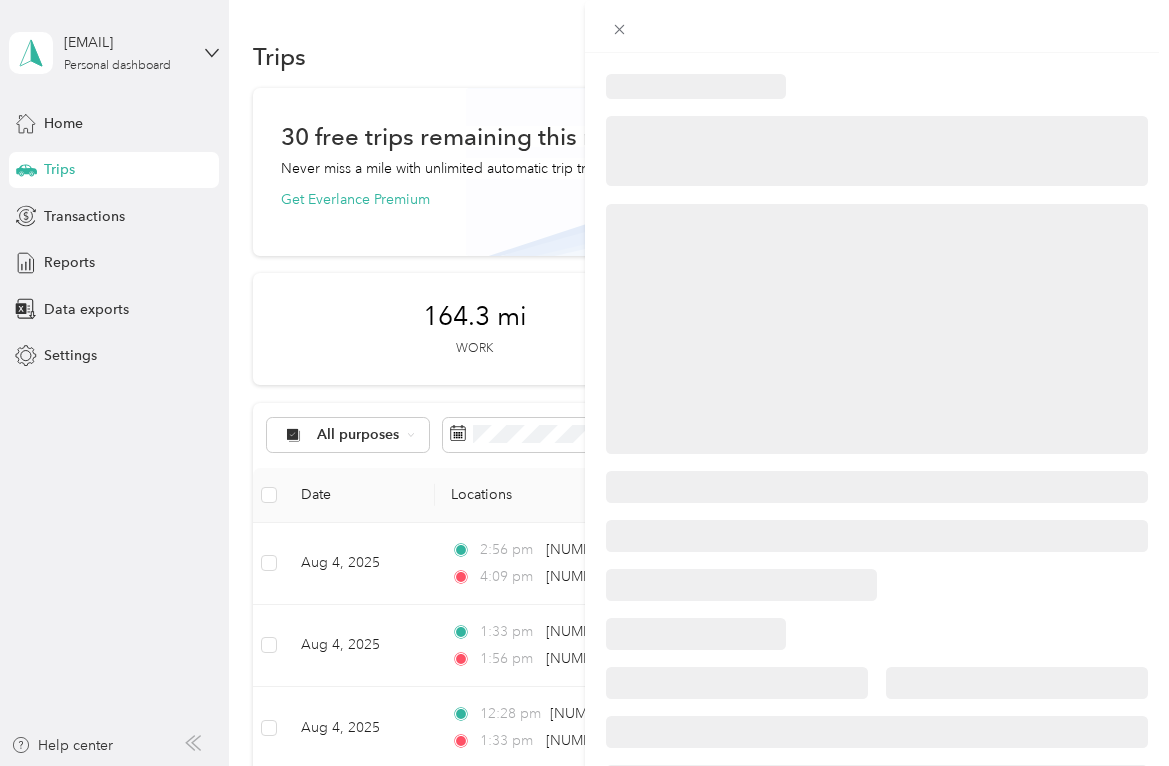click at bounding box center (877, 533) 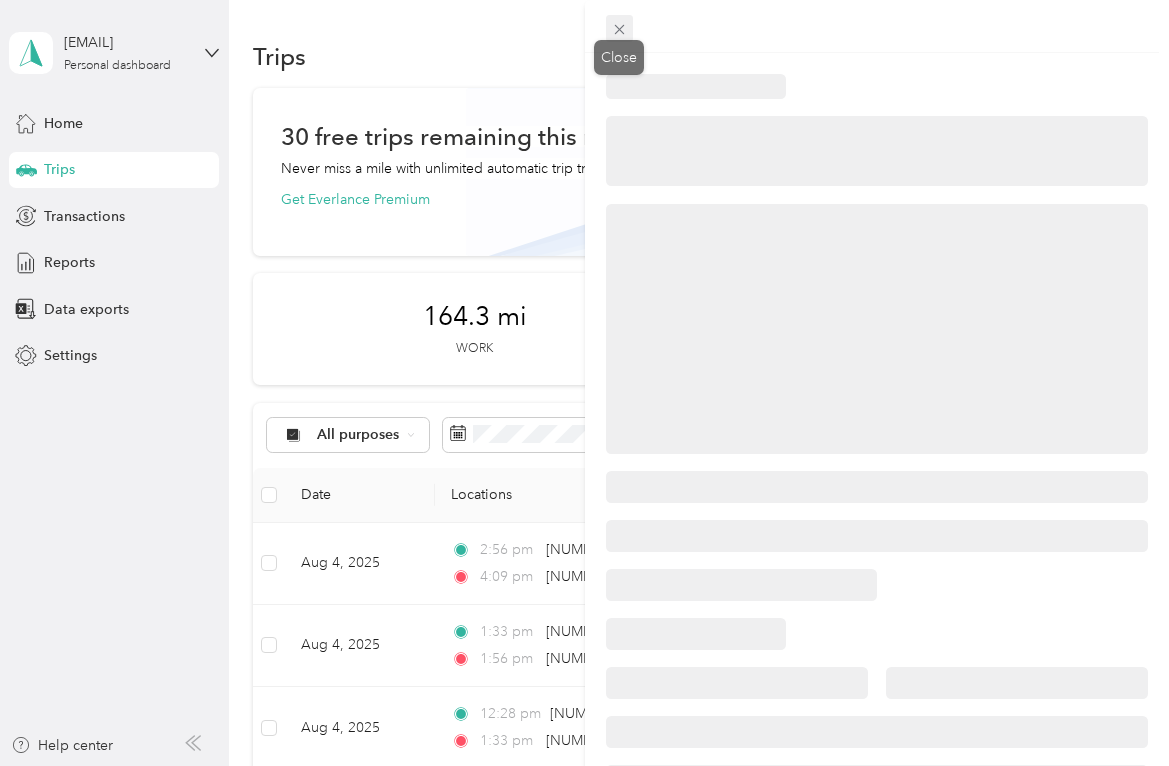 click 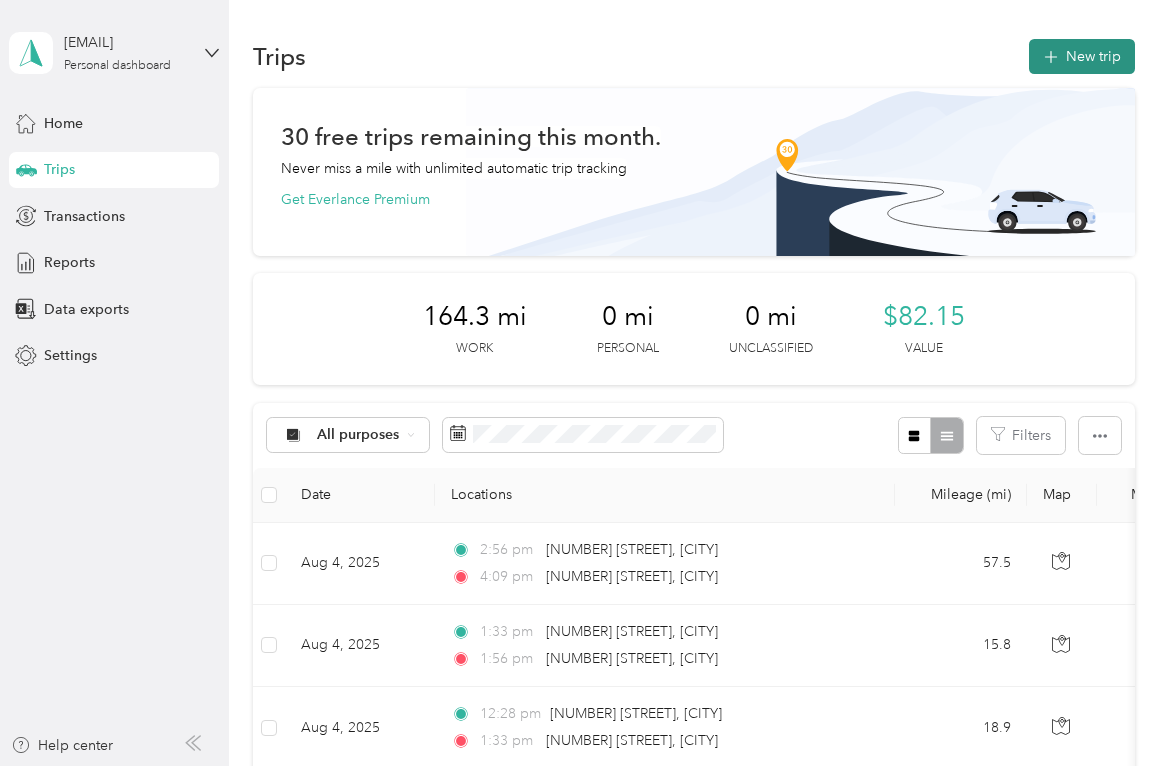 click on "New trip" at bounding box center (1082, 56) 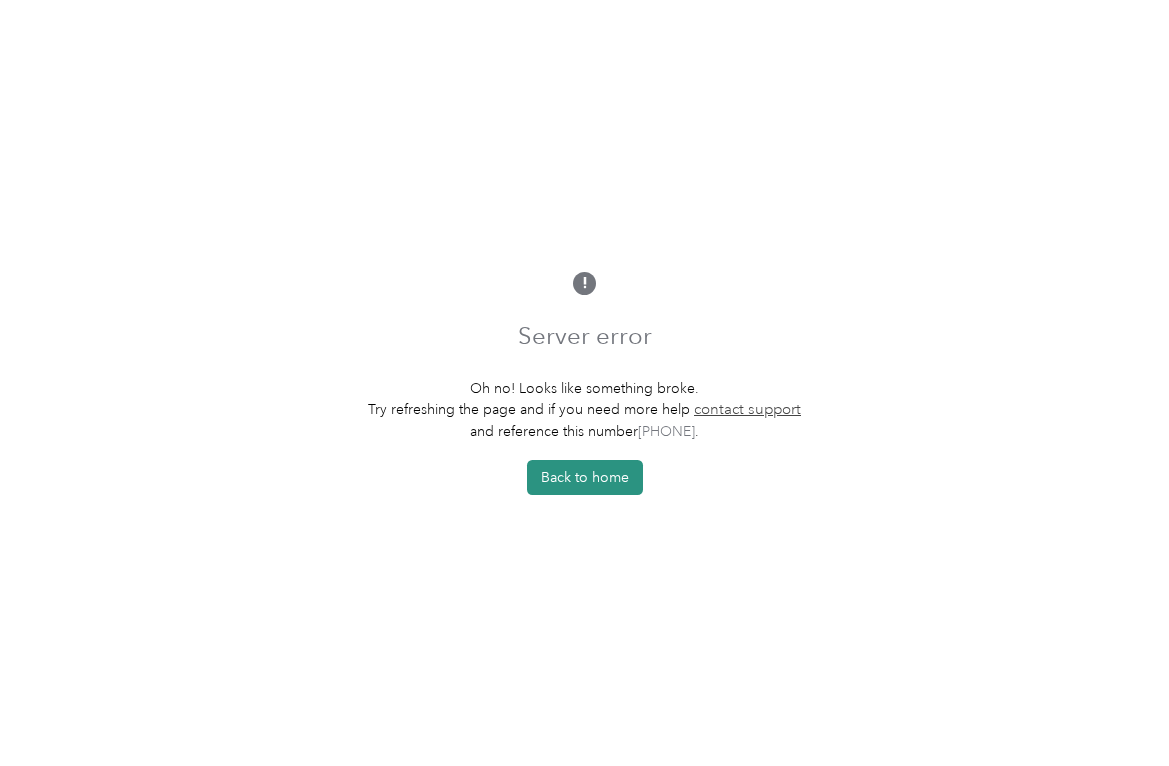click on "Back to home" at bounding box center [585, 477] 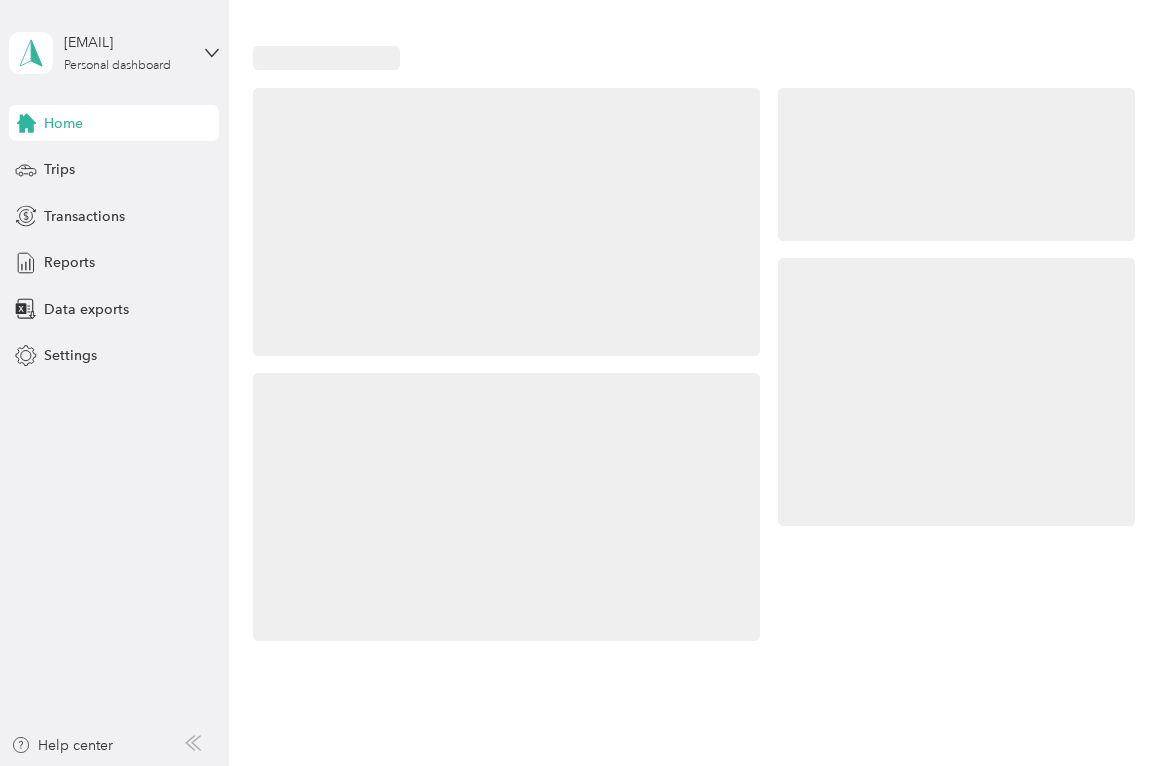 scroll, scrollTop: 0, scrollLeft: 0, axis: both 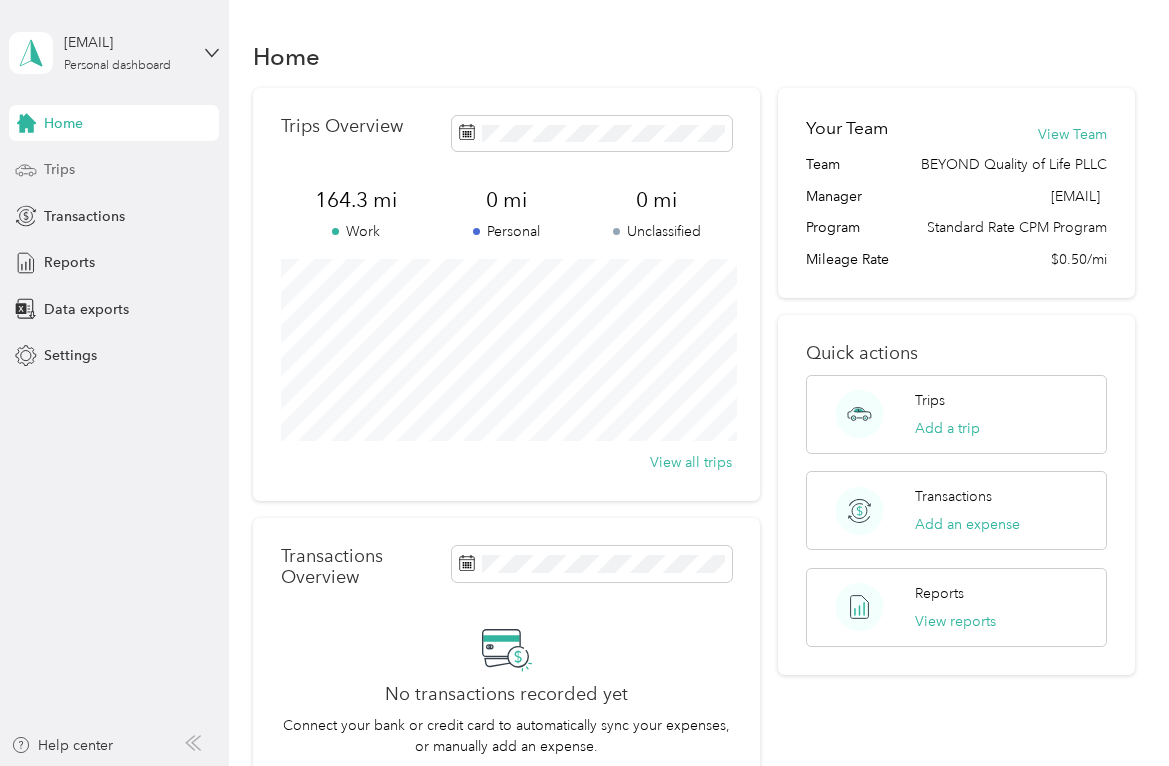 click on "Trips" at bounding box center [59, 169] 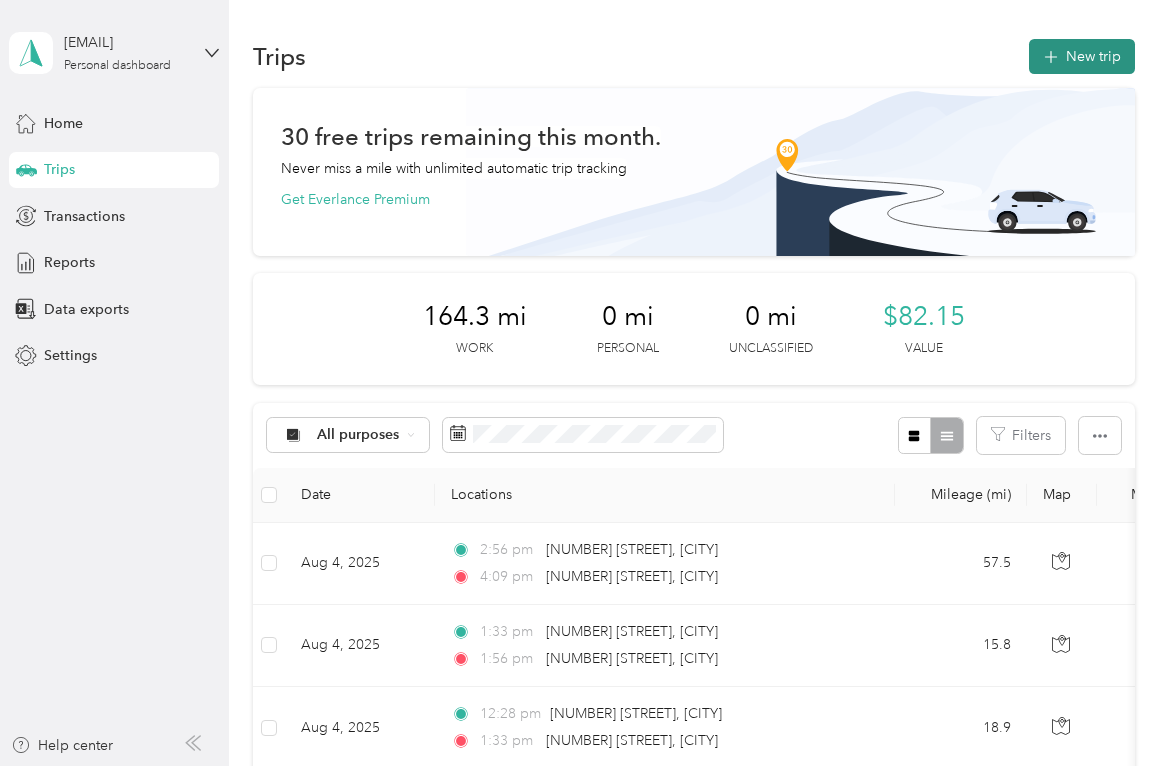 click on "New trip" at bounding box center (1082, 56) 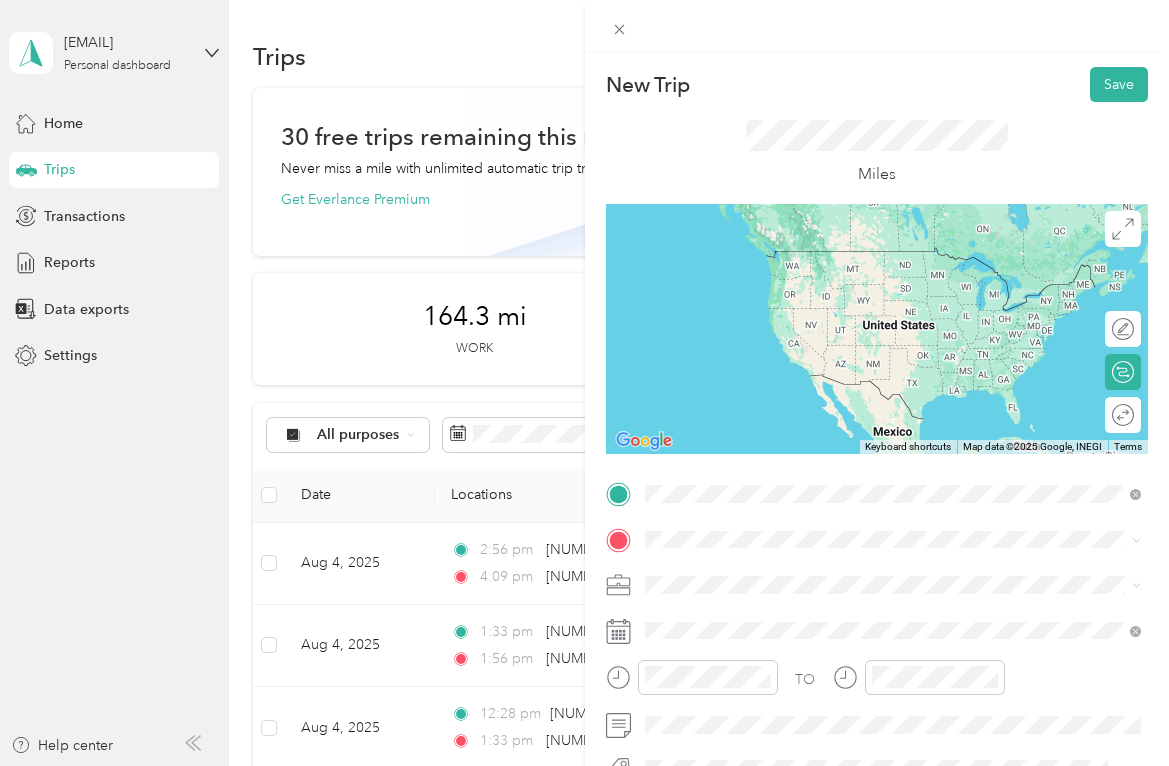 click on "1184 Wysor Valley
Honaker, Virginia 24260, United States" at bounding box center [826, 280] 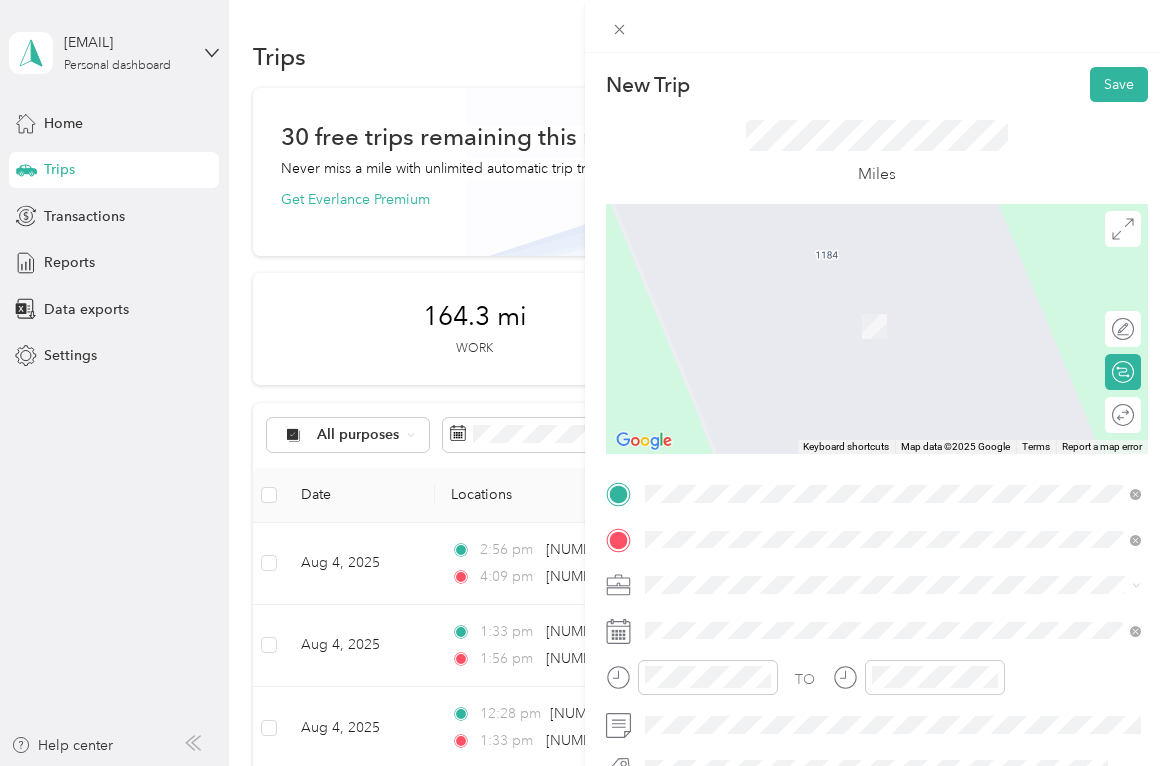 click on "26490 Northridge Road
Meadowview, Virginia 24361, United States" at bounding box center [826, 620] 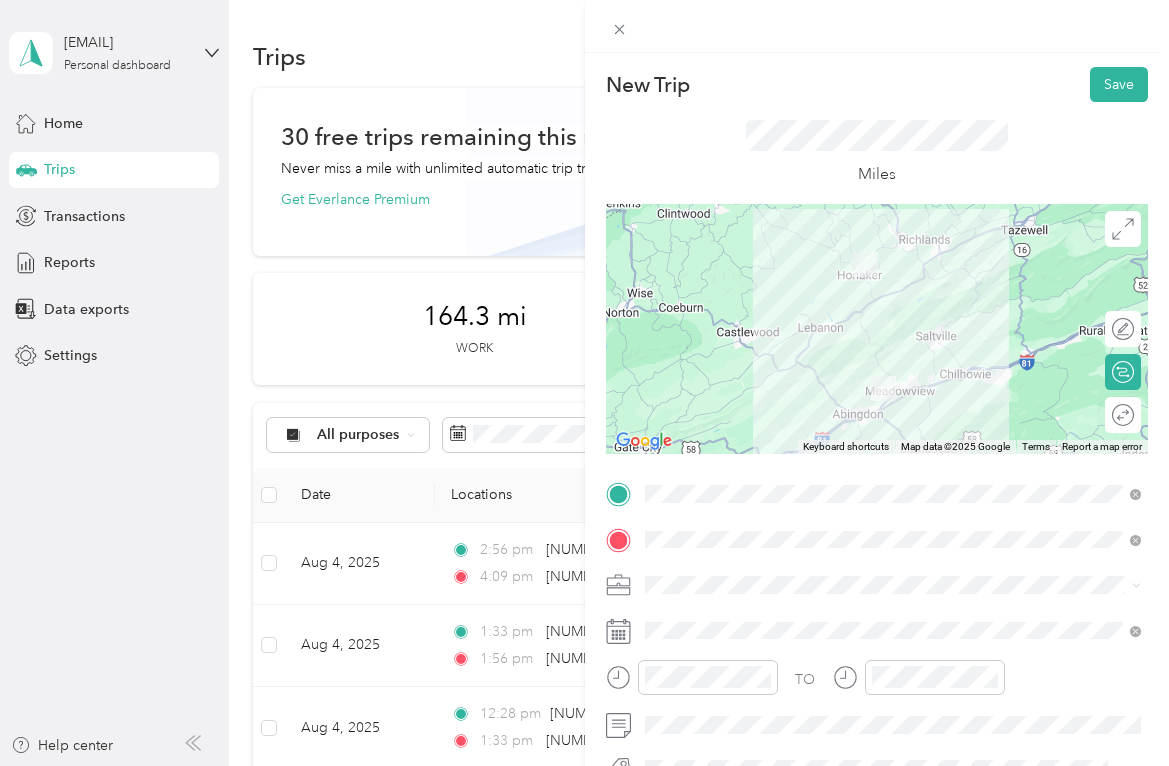 click at bounding box center (877, 329) 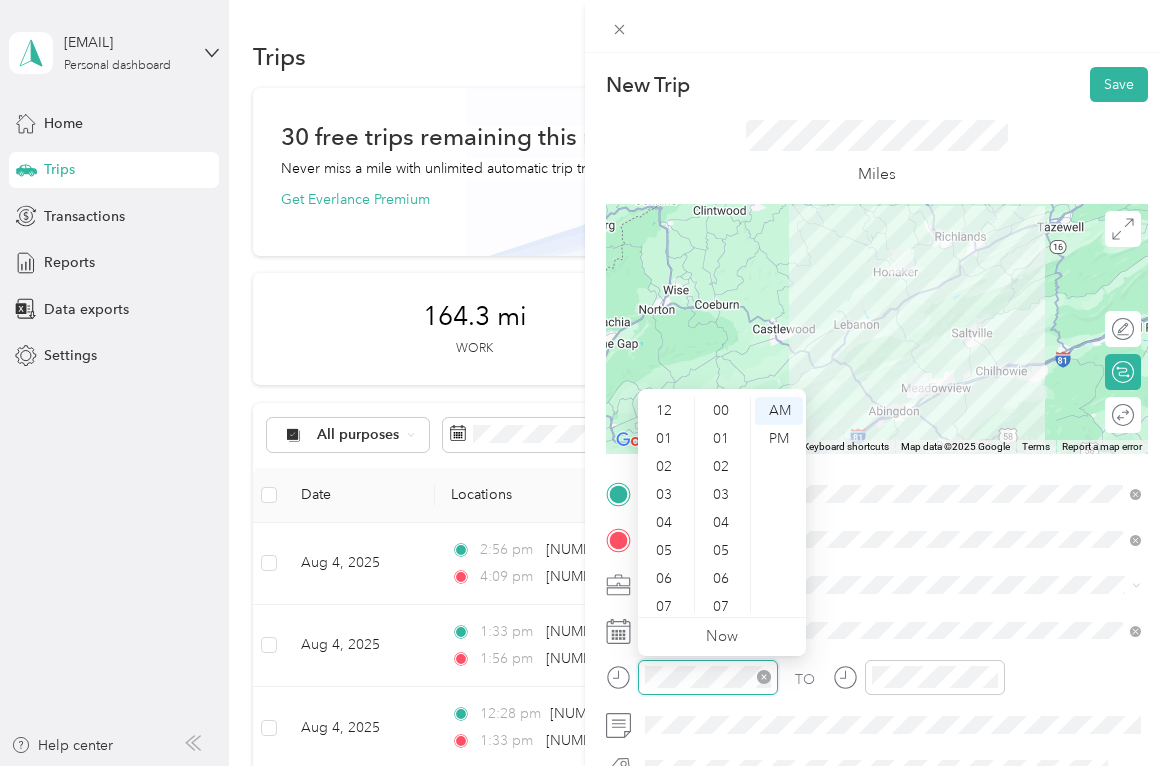 scroll, scrollTop: 420, scrollLeft: 0, axis: vertical 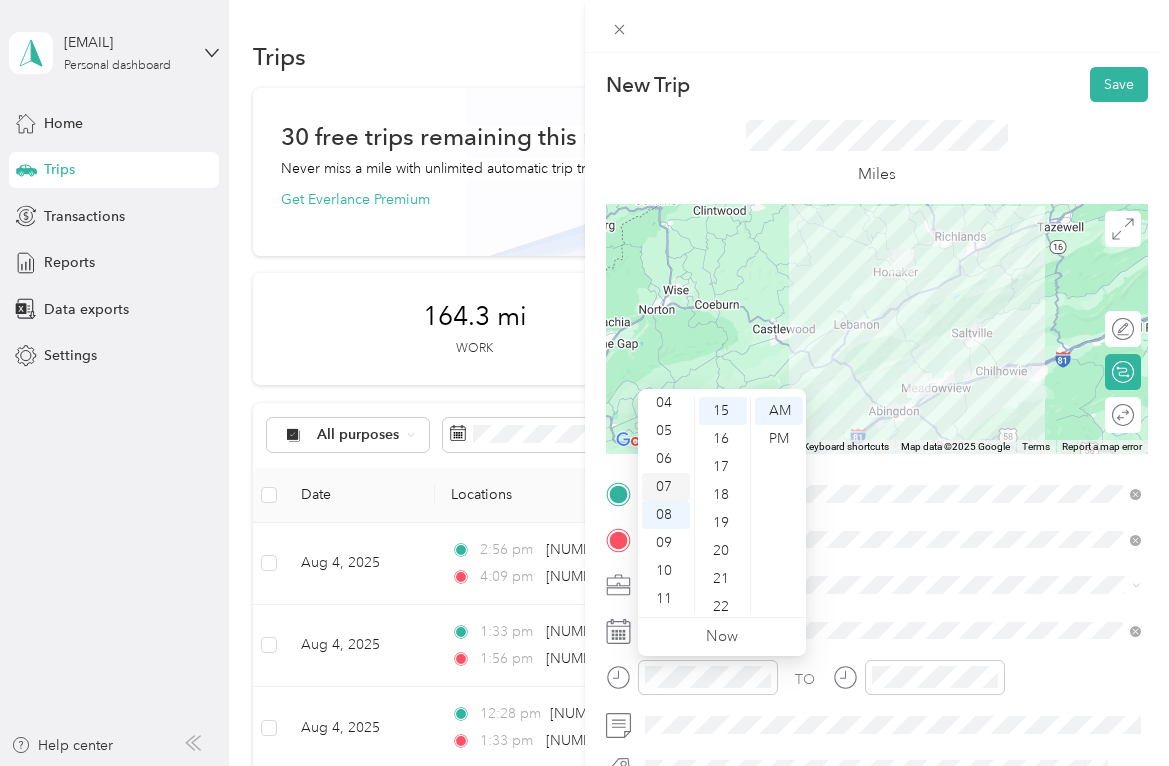 click on "07" at bounding box center [666, 487] 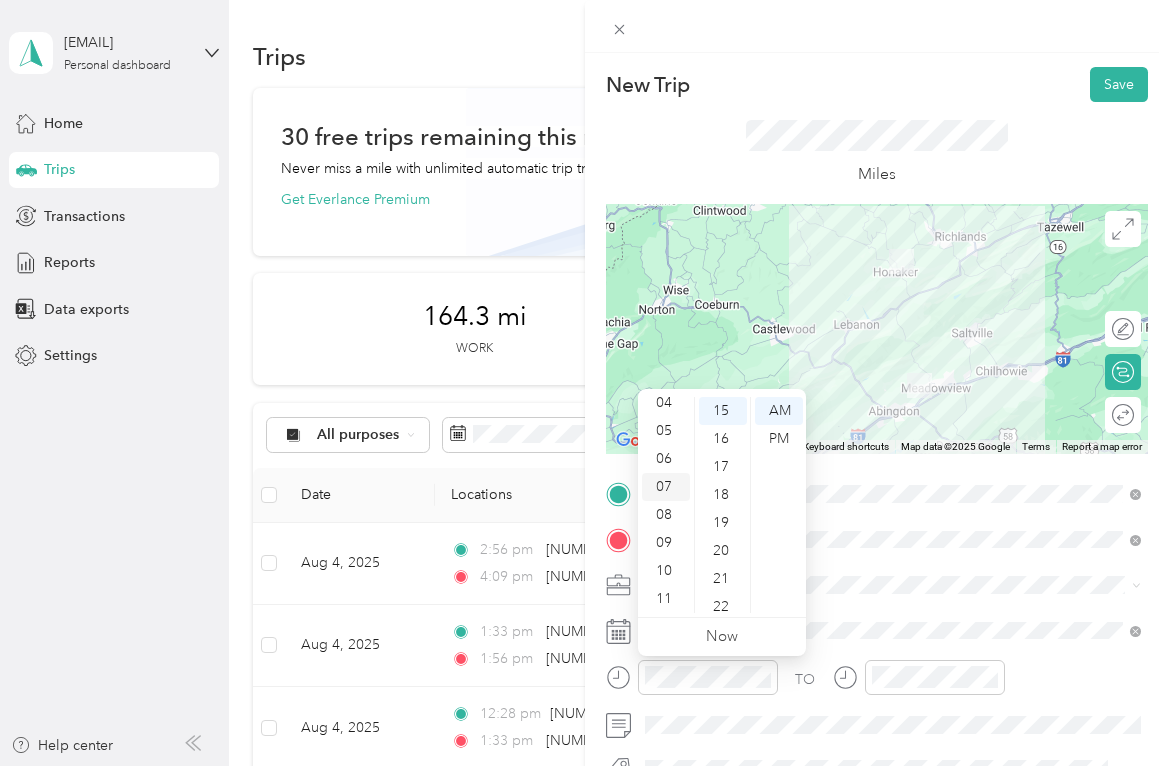 click on "07" at bounding box center (666, 487) 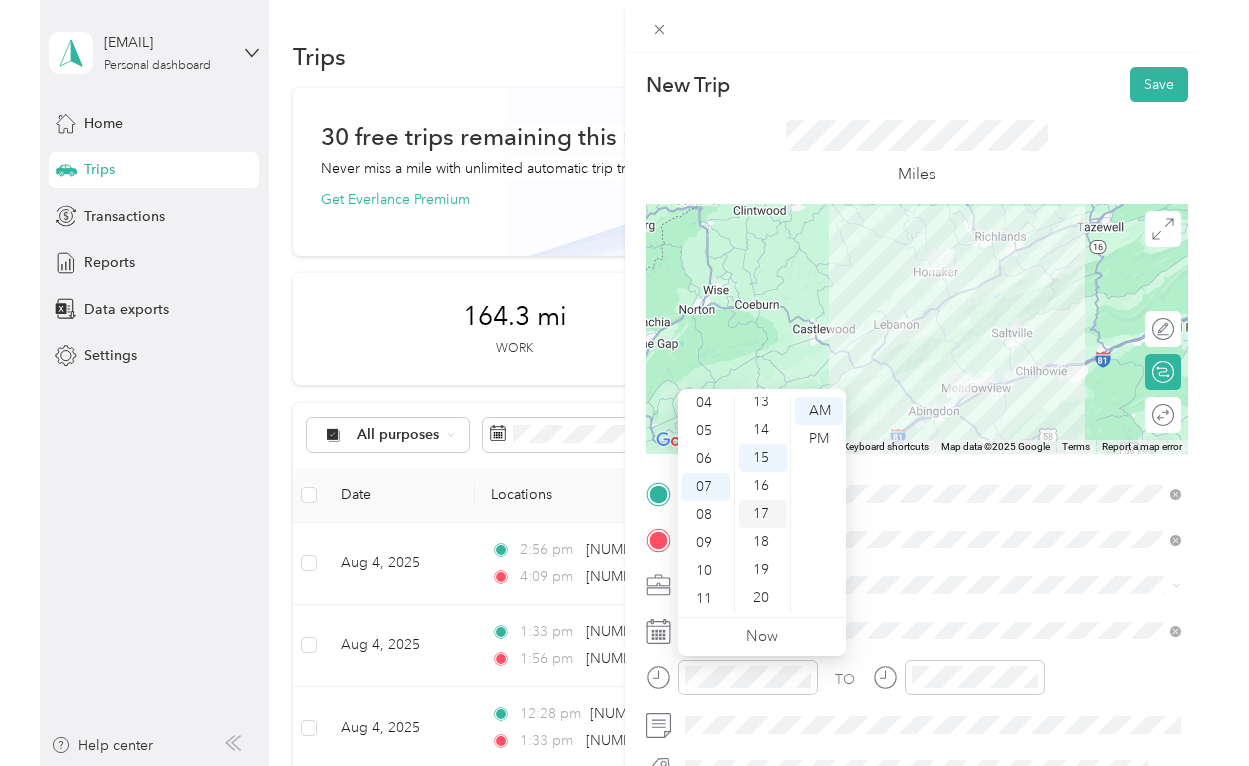 scroll, scrollTop: 376, scrollLeft: 0, axis: vertical 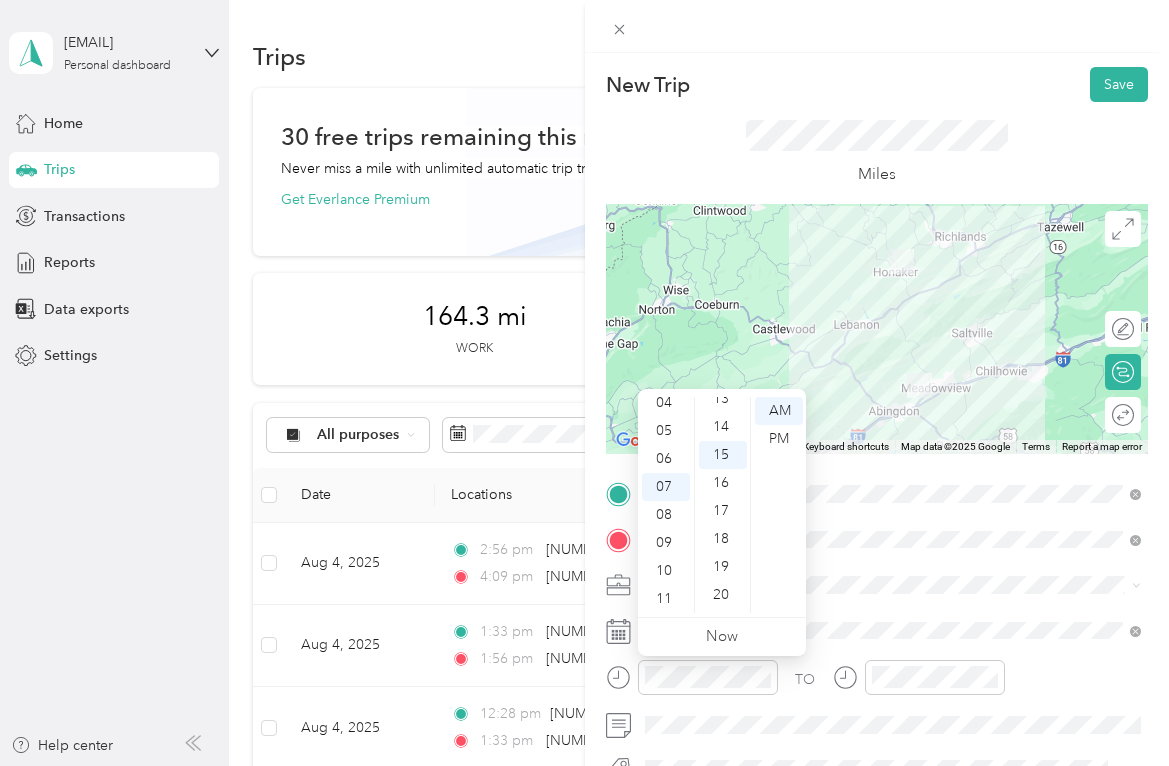 click on "TO Add photo" at bounding box center (877, 719) 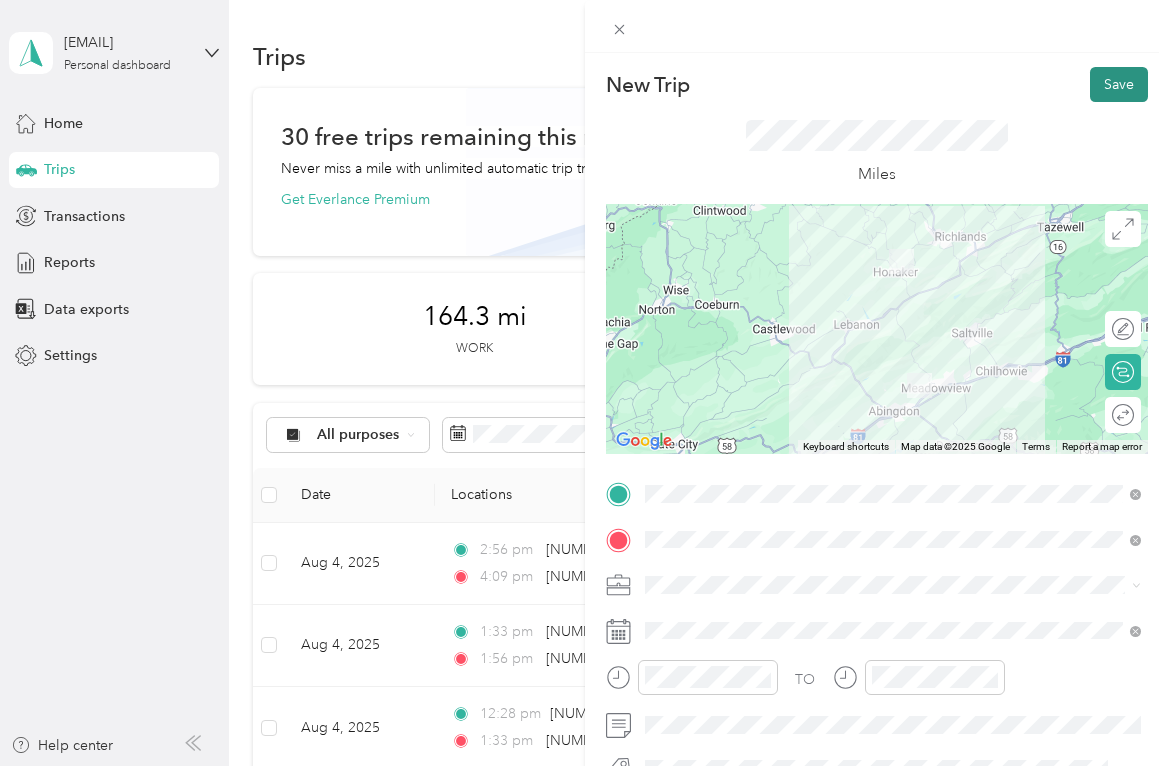 click on "Save" at bounding box center (1119, 84) 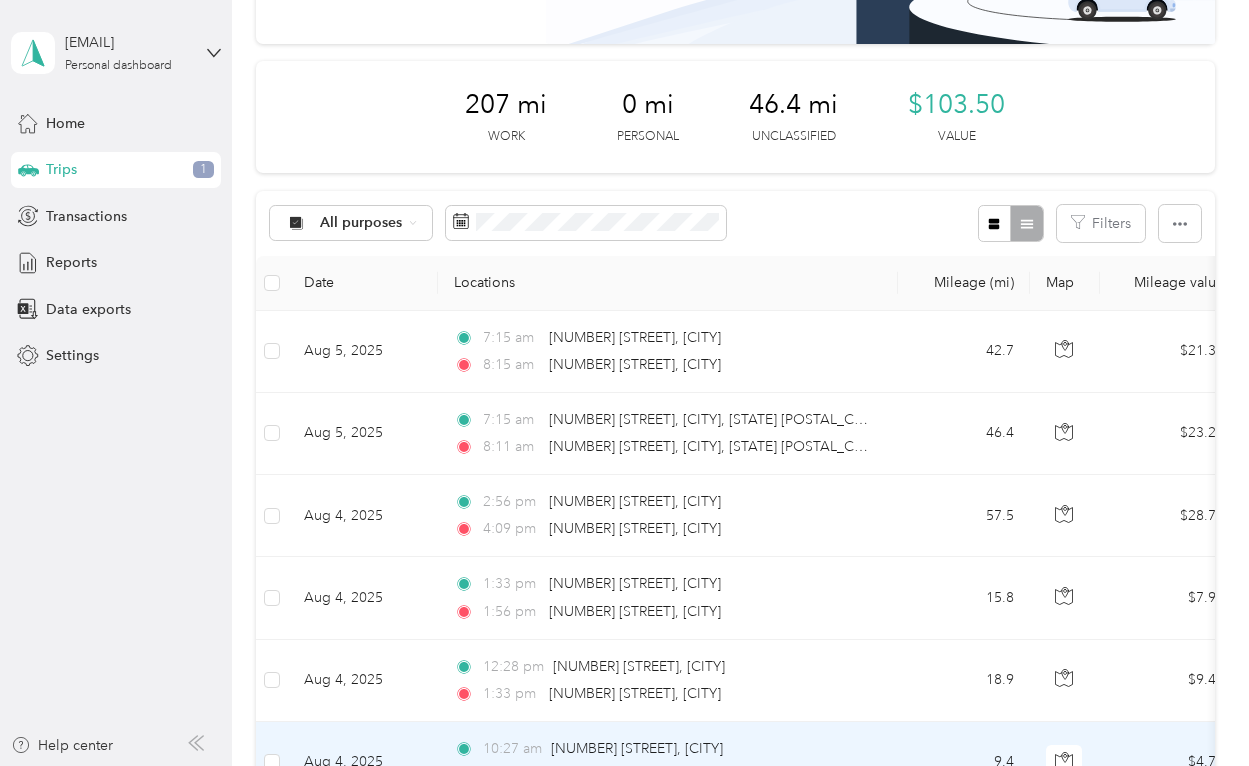 scroll, scrollTop: 206, scrollLeft: 0, axis: vertical 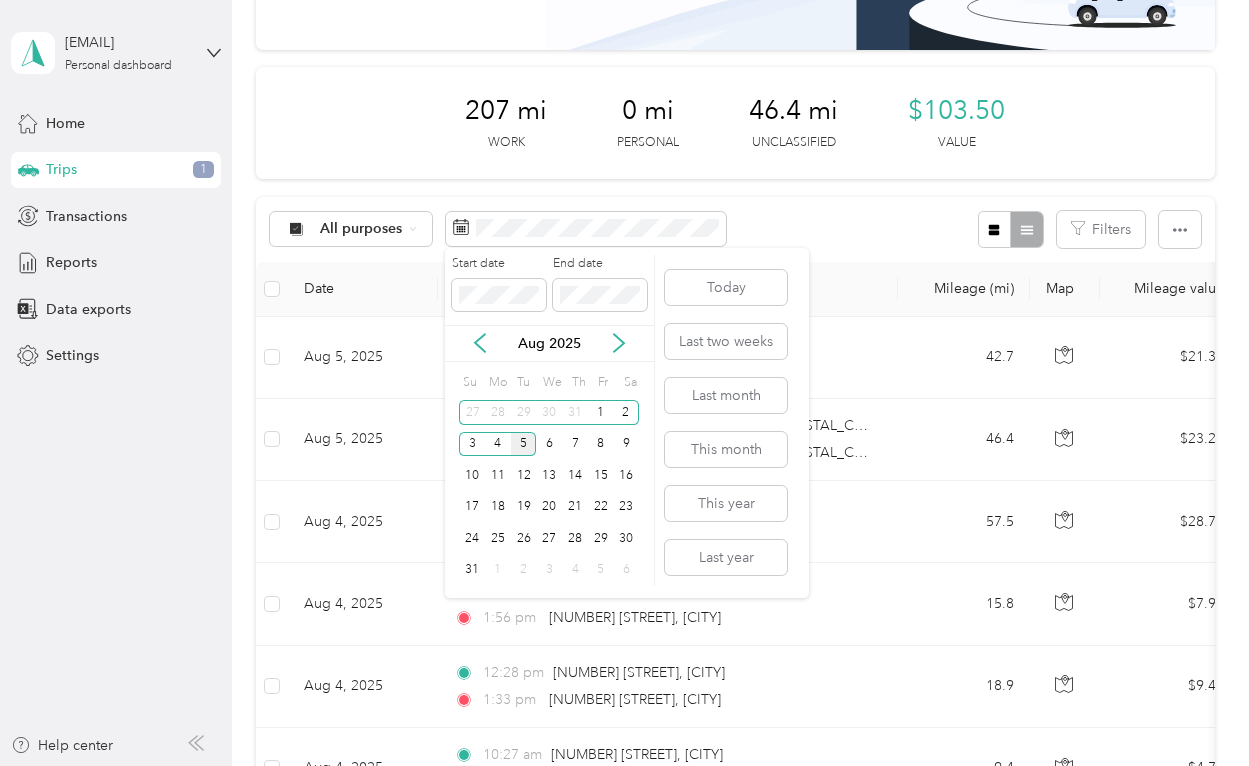 click on "5" at bounding box center [524, 444] 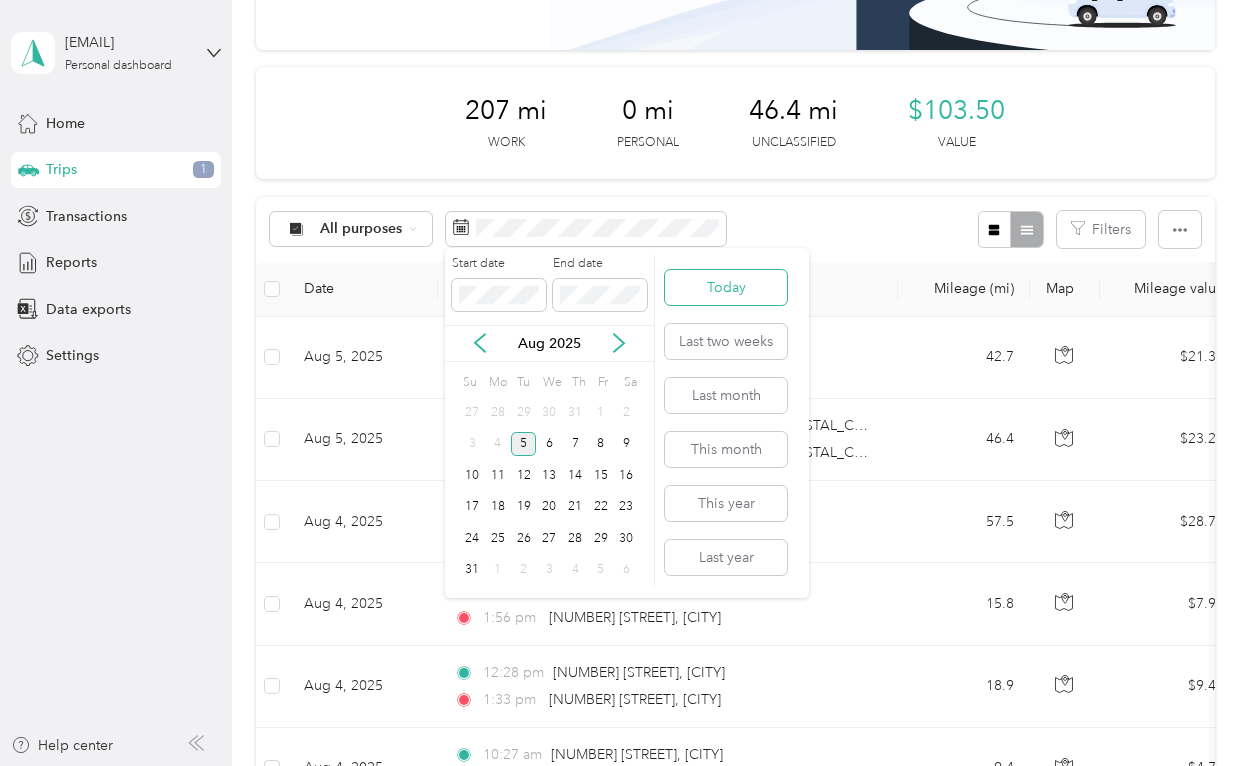 click on "Today" at bounding box center (726, 287) 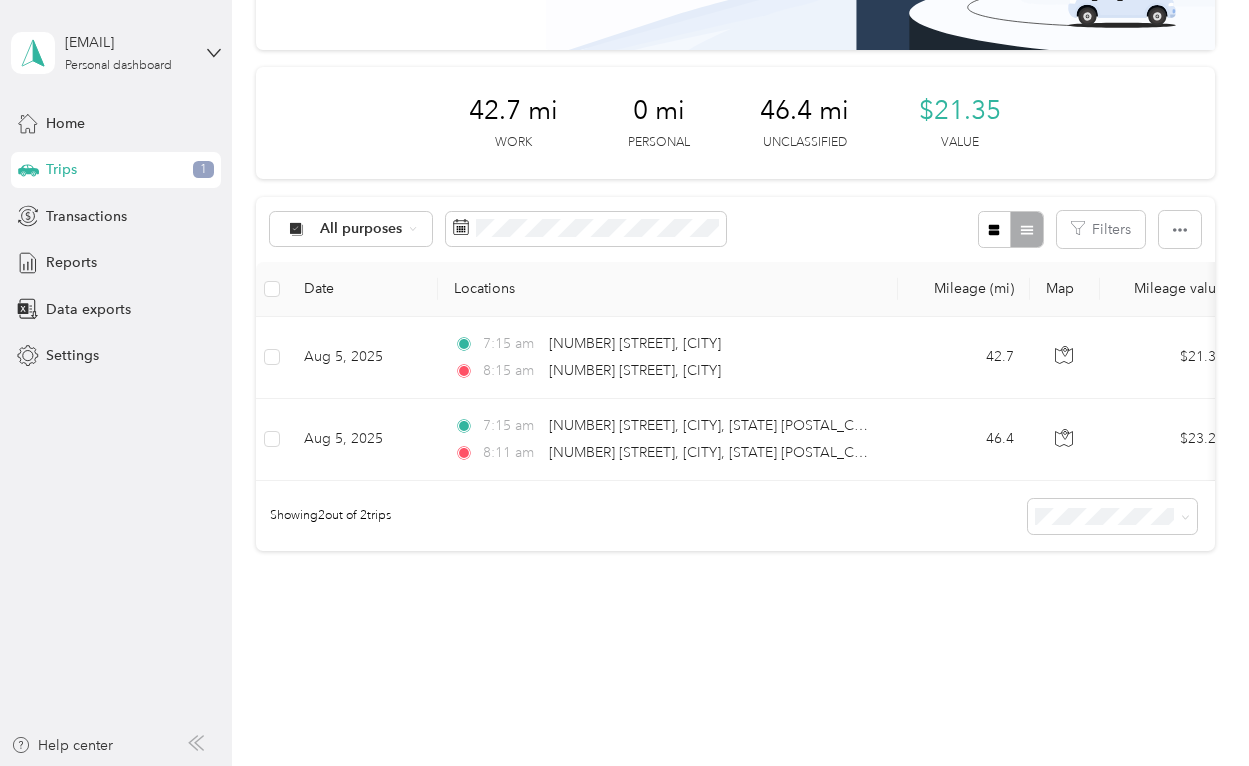 click on "All purposes Filters" at bounding box center (735, 229) 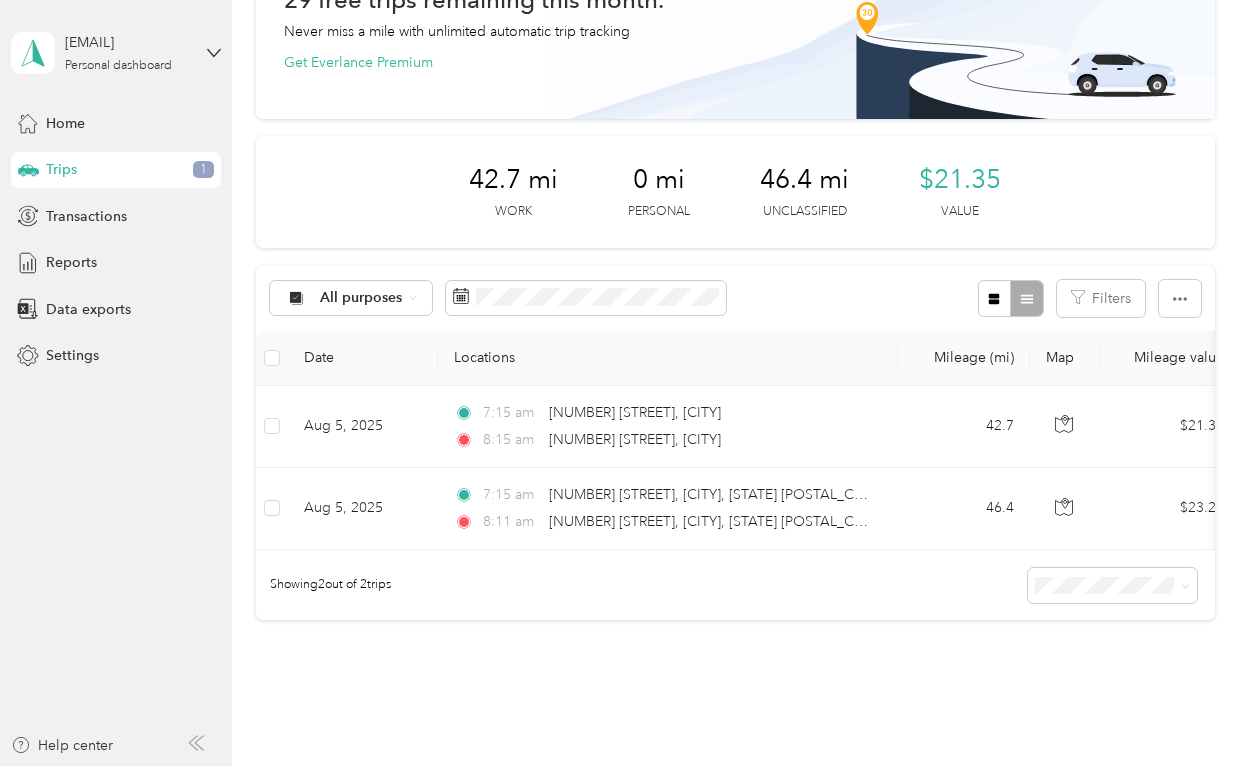scroll, scrollTop: 98, scrollLeft: 0, axis: vertical 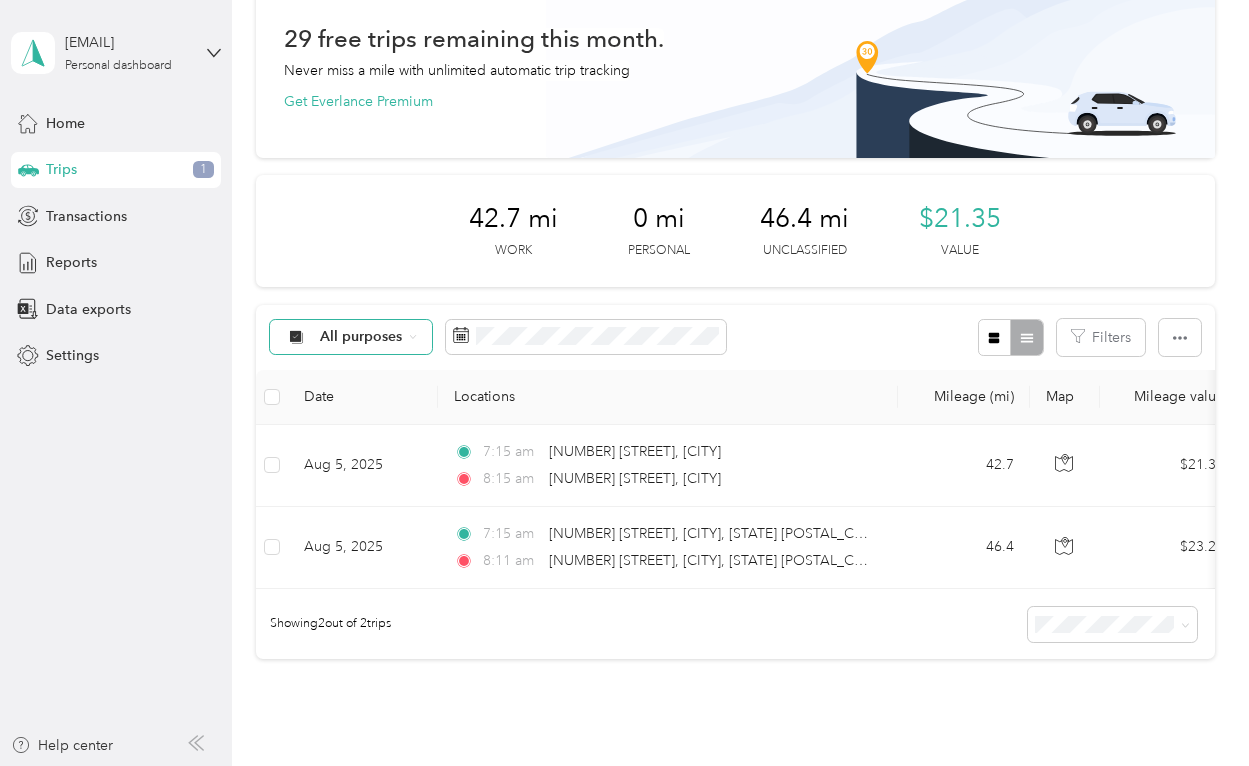 click 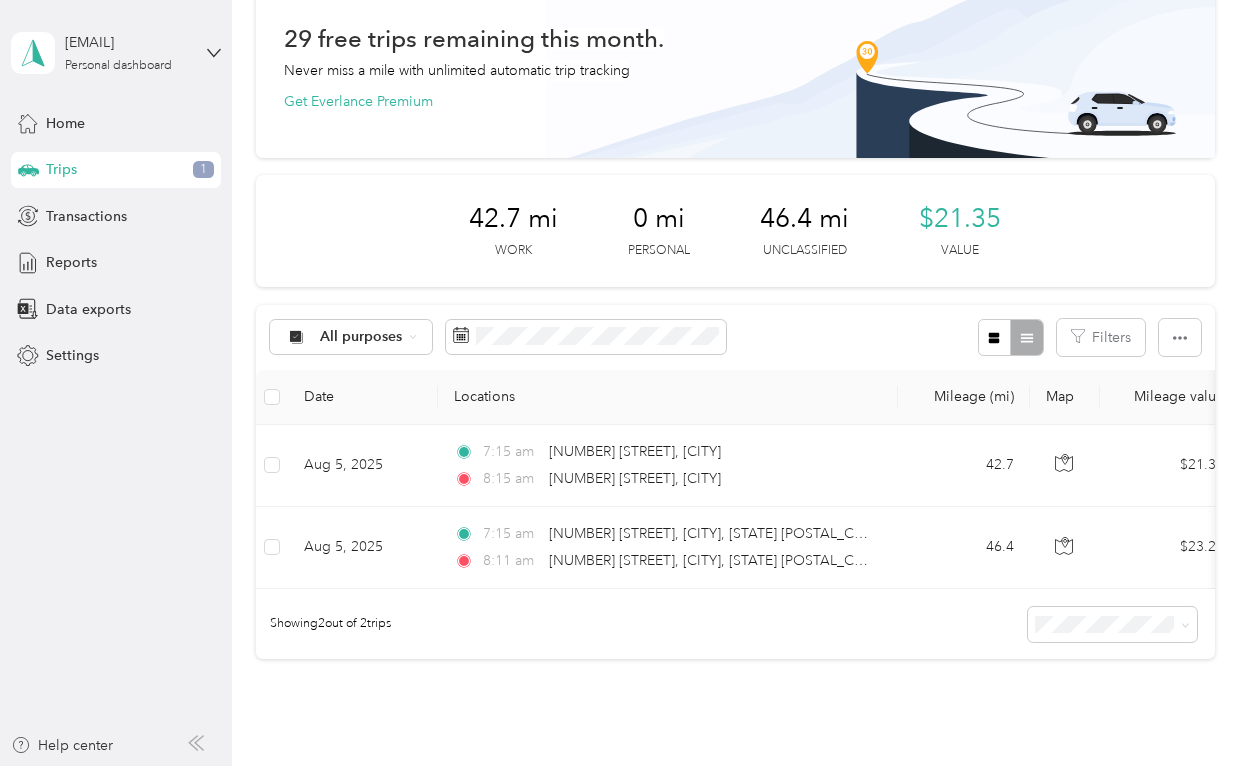 click on "Unclassified" at bounding box center [418, 402] 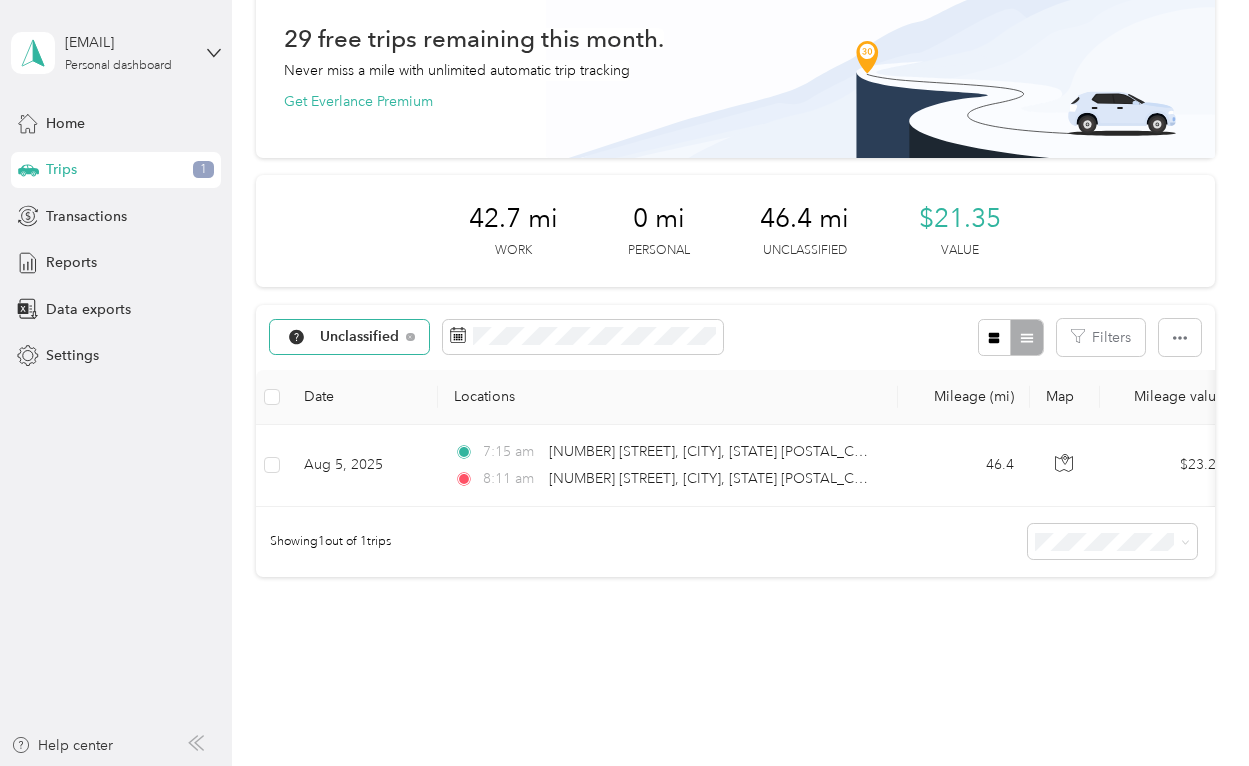 click on "Unclassified" at bounding box center [360, 337] 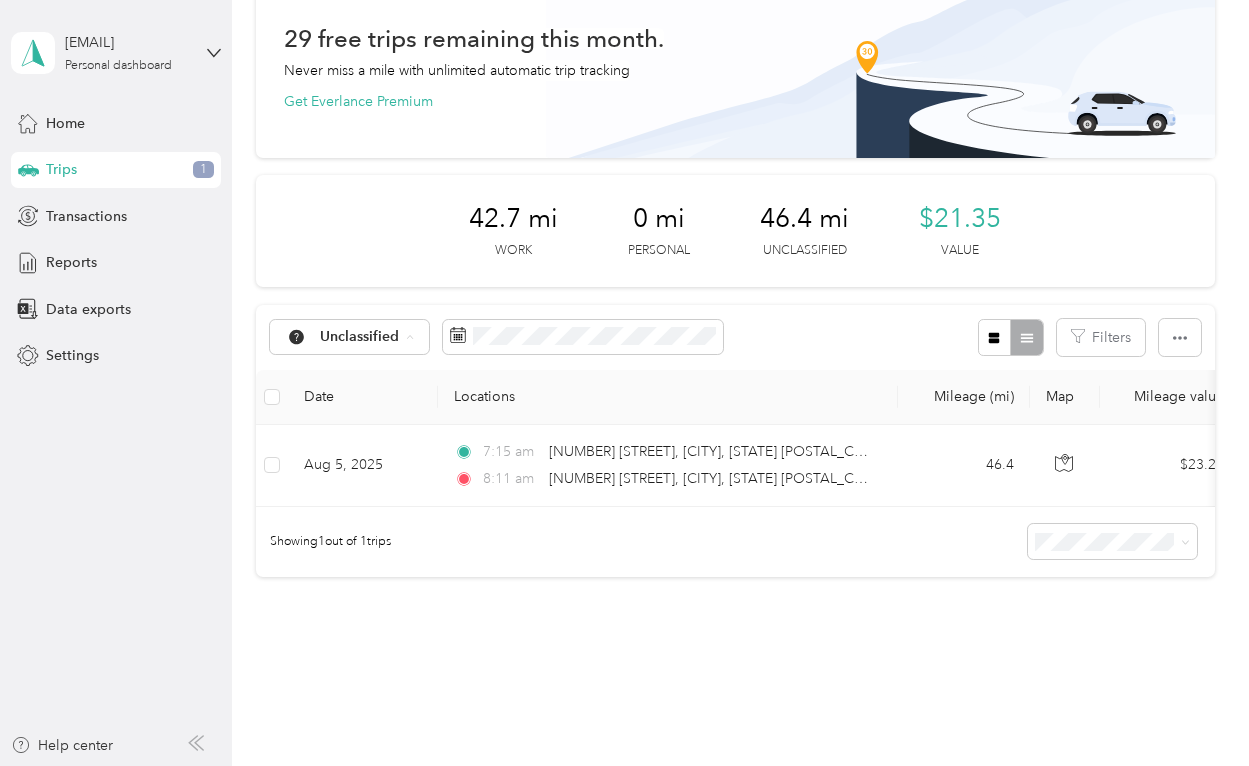 click on "All purposes" at bounding box center [418, 373] 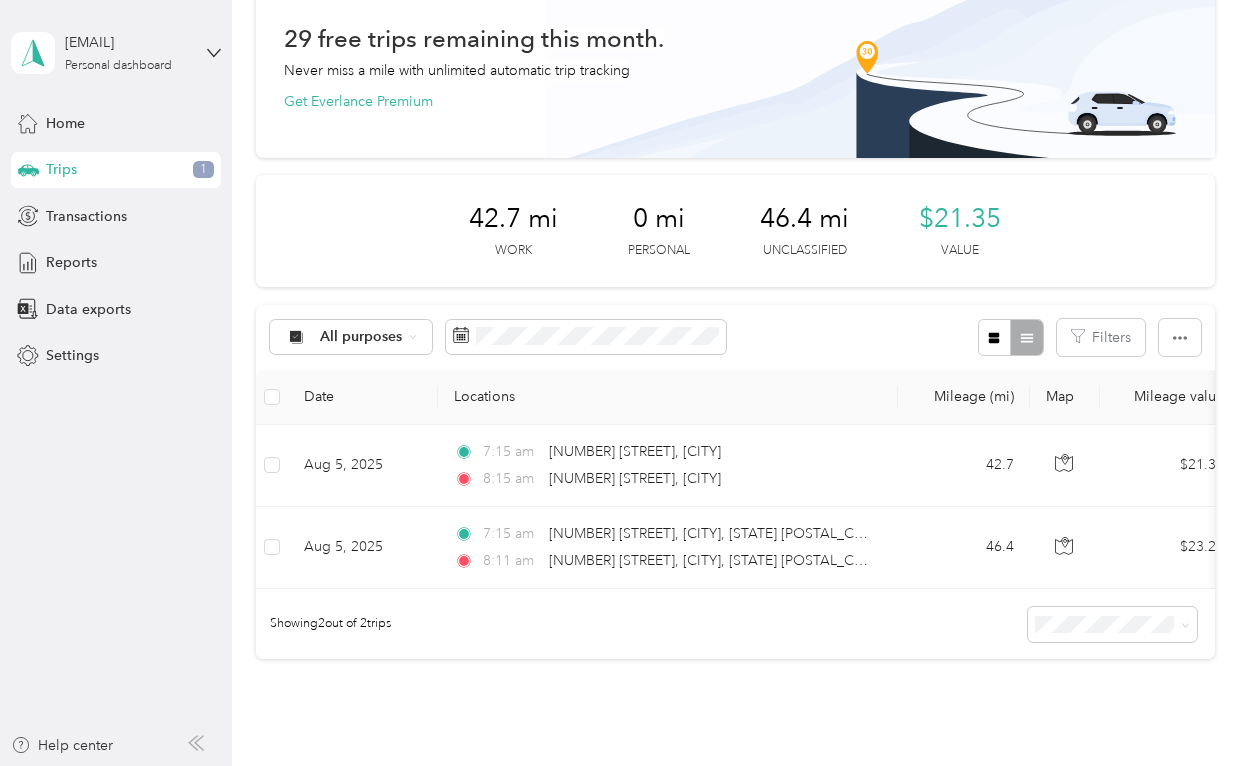 click on "42.7   mi Work 0   mi Personal 46.4   mi Unclassified $21.35 Value" at bounding box center (735, 231) 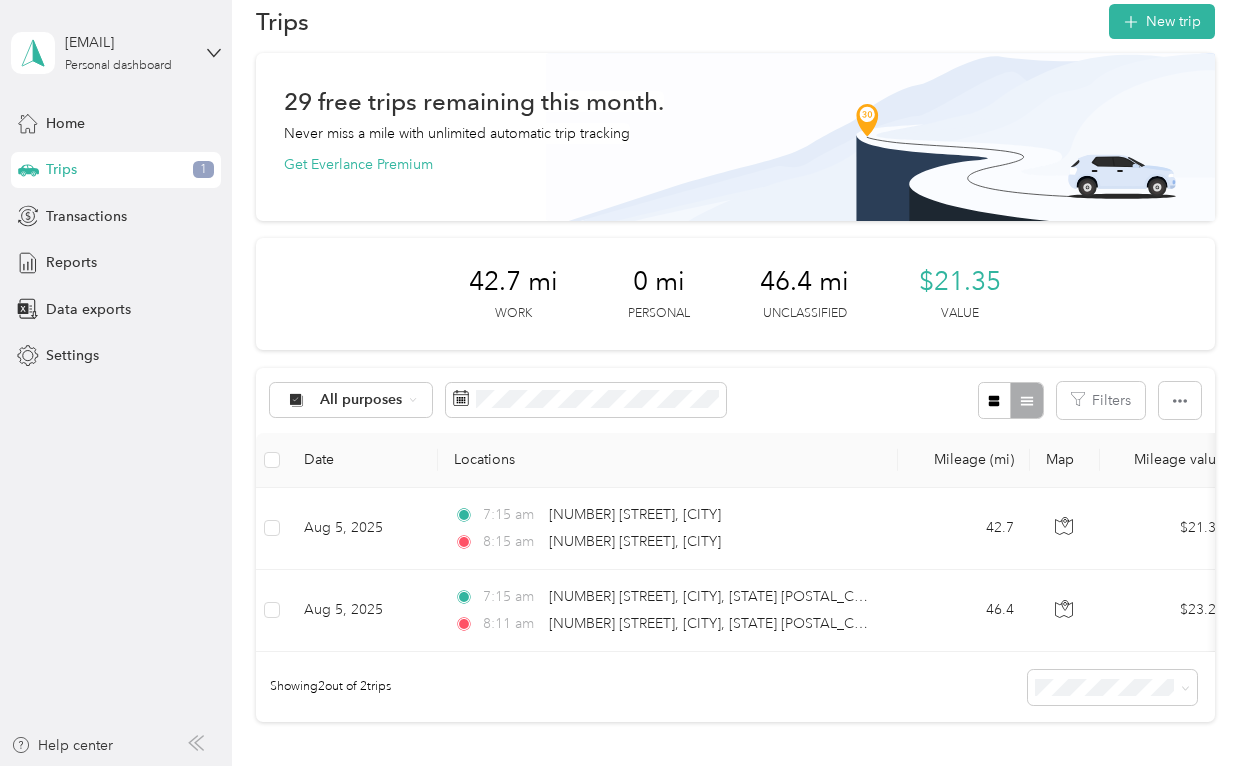 scroll, scrollTop: 0, scrollLeft: 0, axis: both 